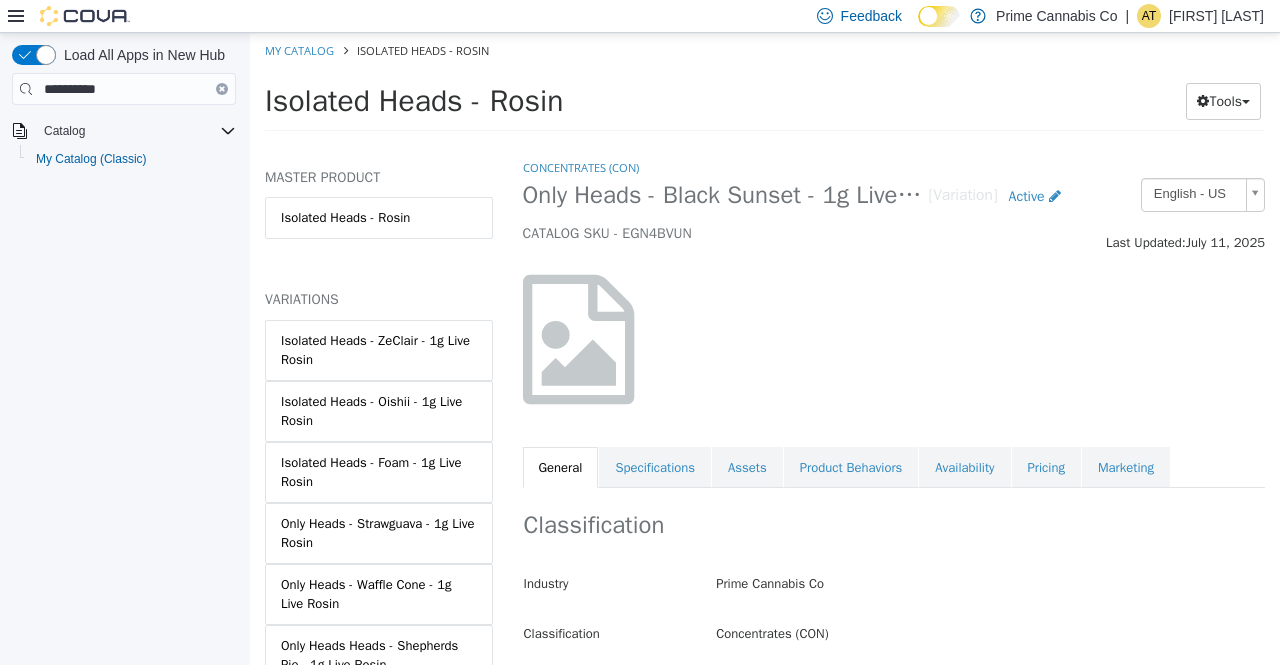 scroll, scrollTop: 0, scrollLeft: 0, axis: both 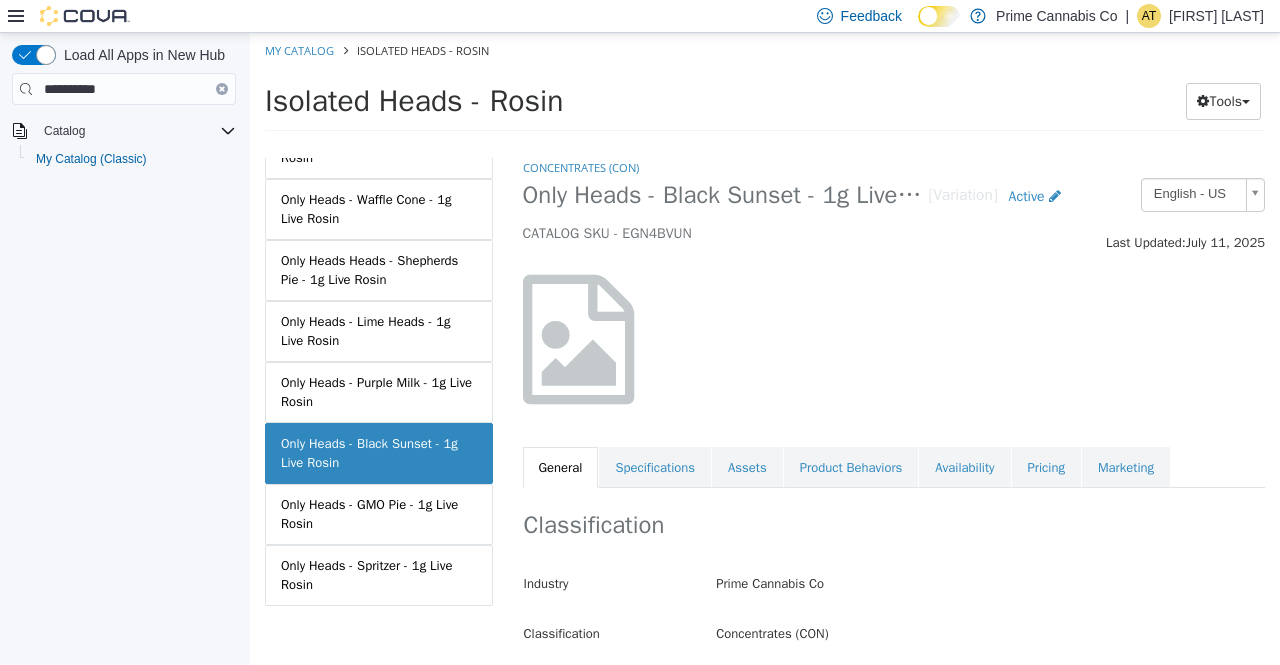 click on "Only Heads - Lime Heads - 1g Live Rosin" at bounding box center [379, 331] 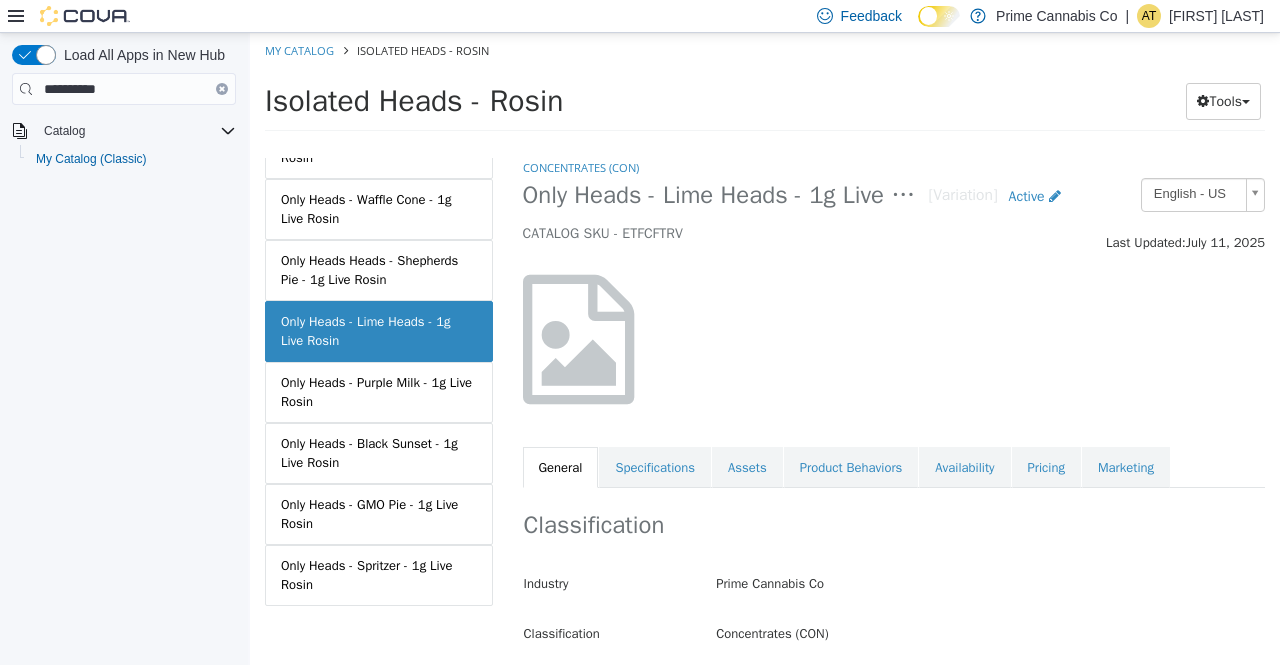click on "Pricing" at bounding box center [1046, 468] 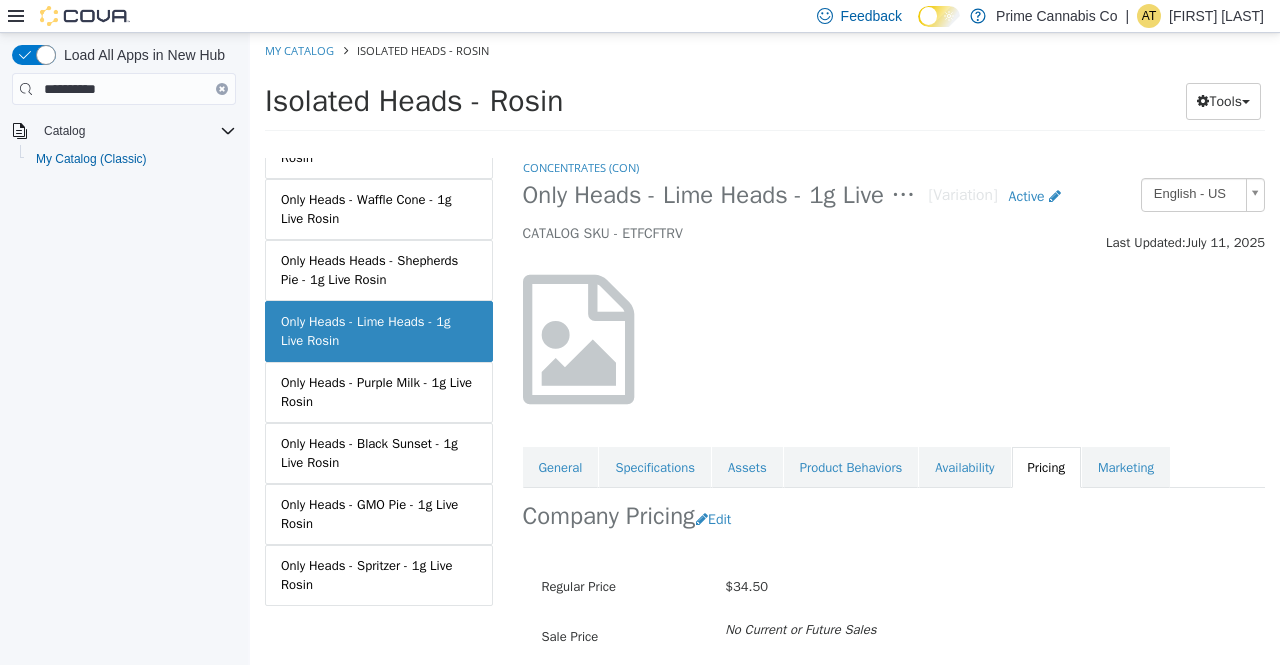 scroll, scrollTop: 134, scrollLeft: 0, axis: vertical 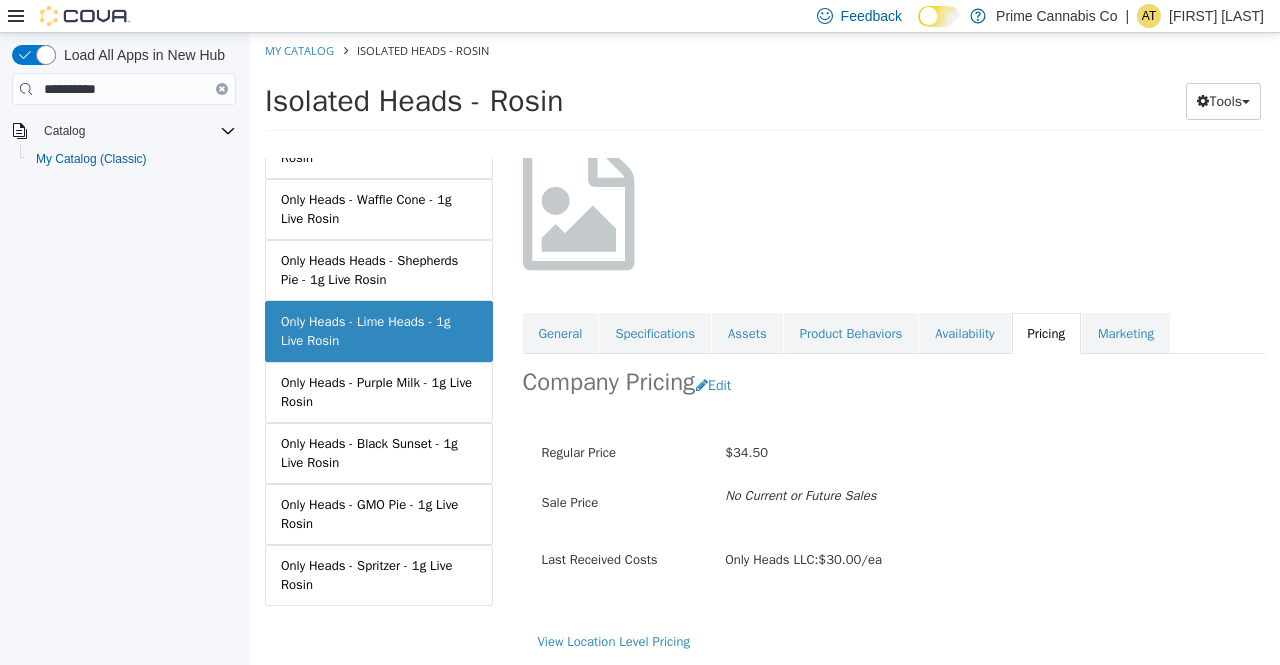 click on "Only Heads - GMO Pie - 1g Live Rosin" at bounding box center (379, 514) 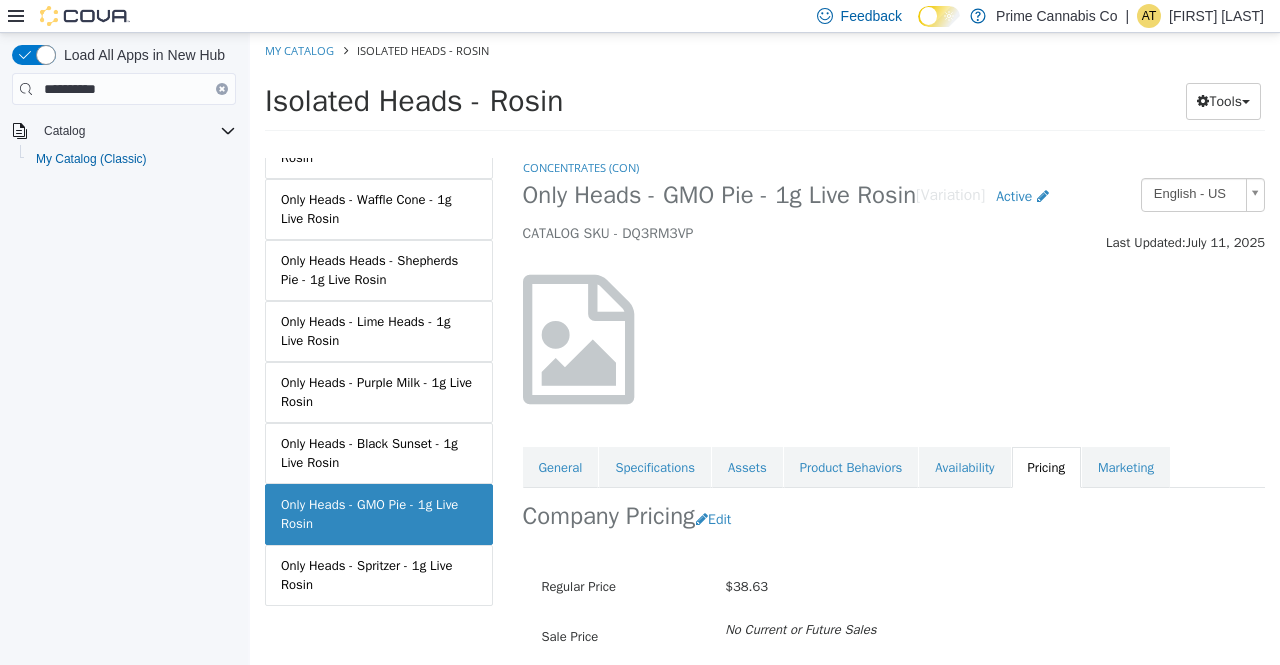 scroll, scrollTop: 84, scrollLeft: 0, axis: vertical 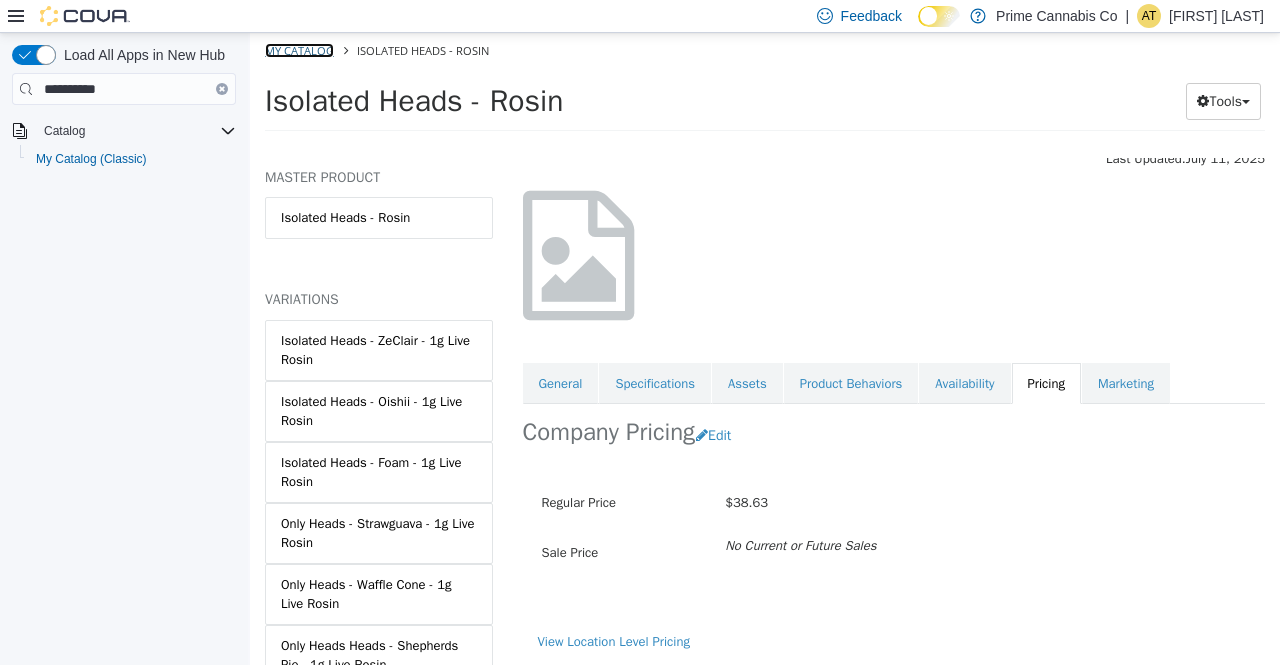 click on "My Catalog" at bounding box center [299, 50] 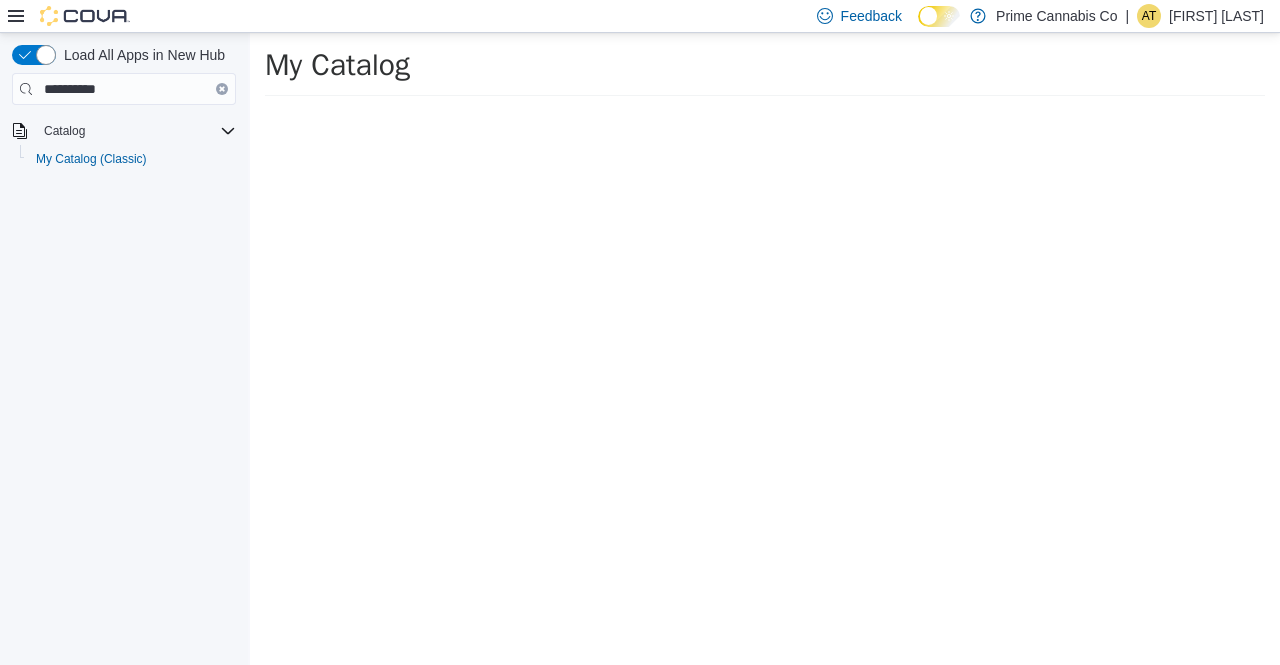 select on "**********" 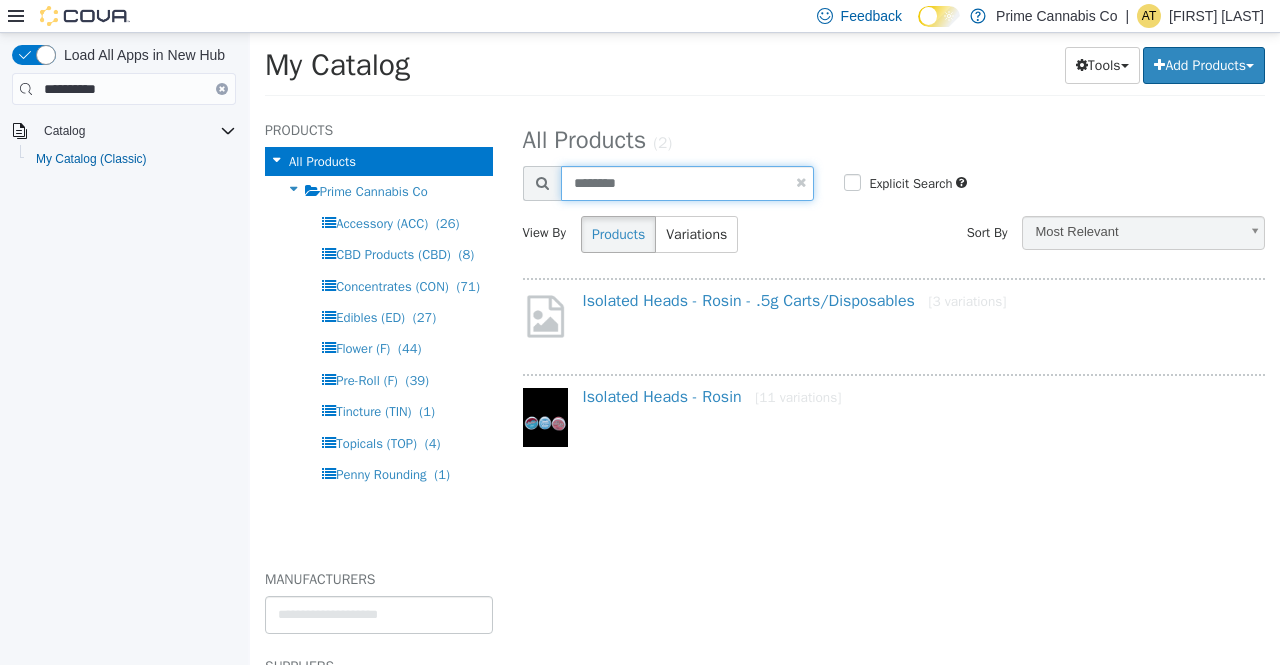 drag, startPoint x: 663, startPoint y: 181, endPoint x: 459, endPoint y: 147, distance: 206.81392 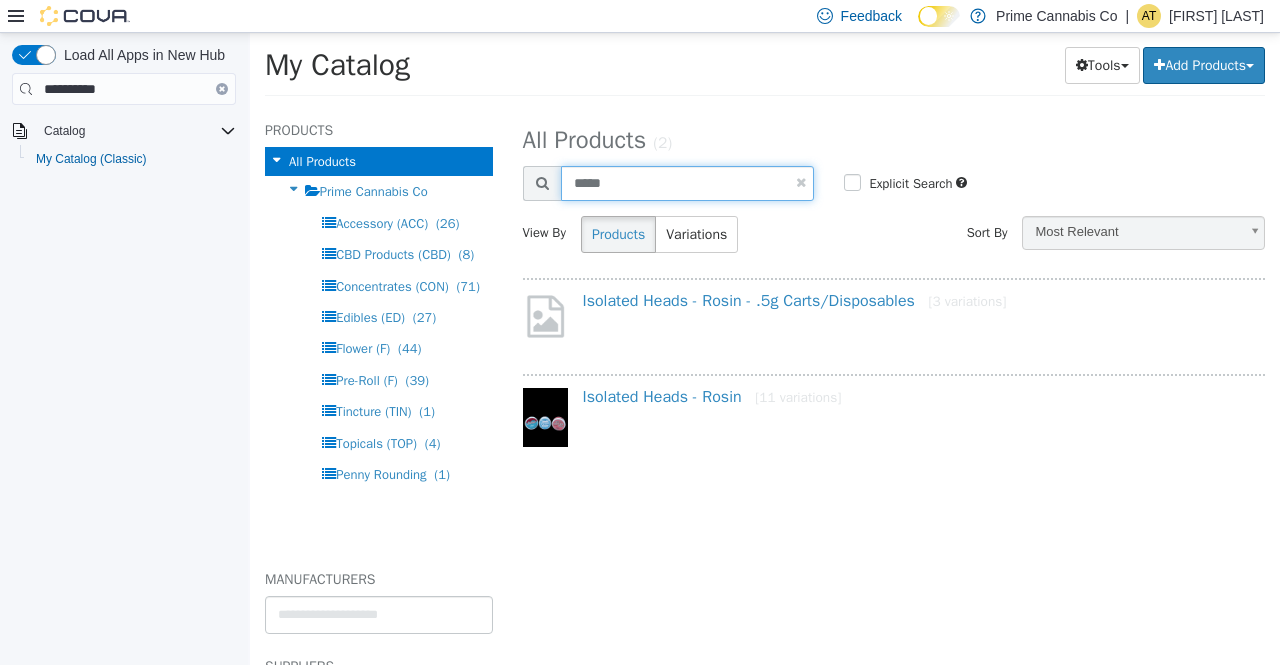 type on "*****" 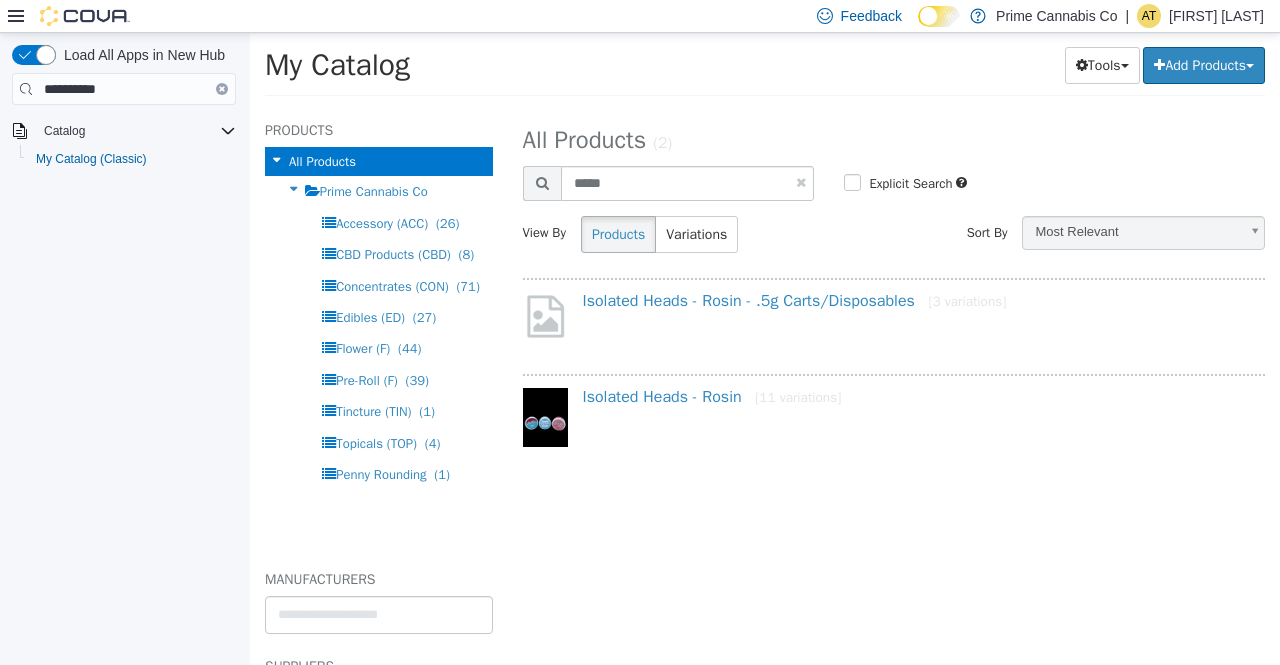 select on "**********" 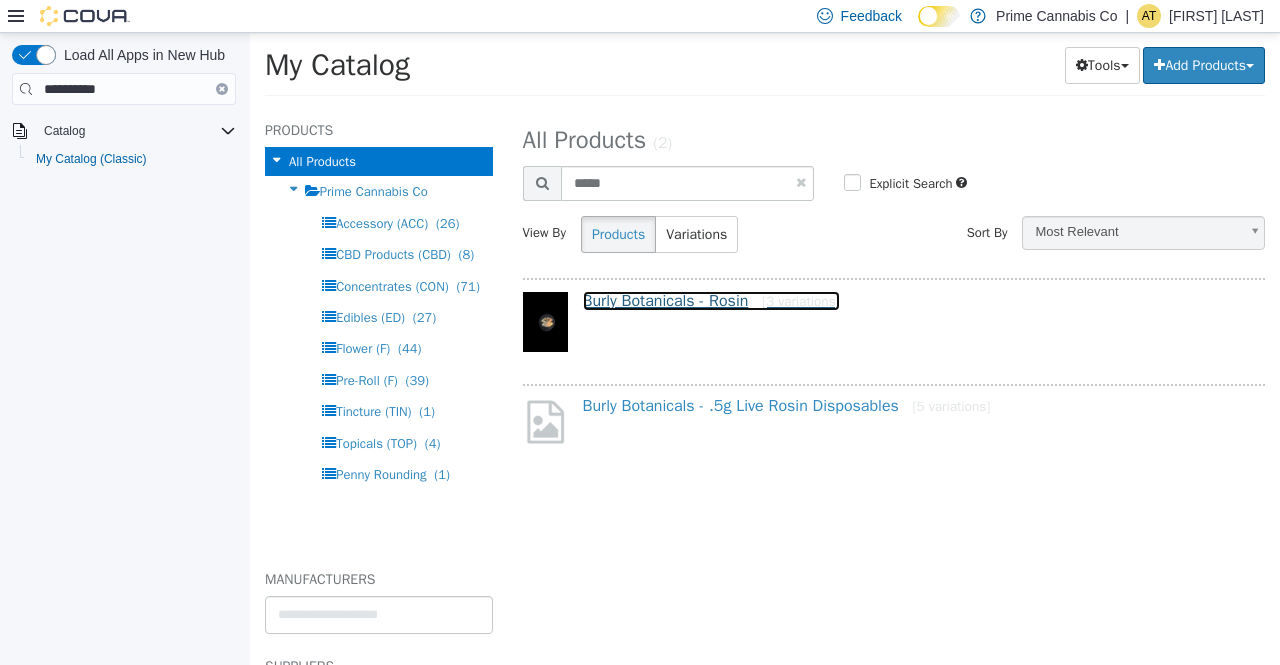click on "Burly Botanicals - Rosin
[3 variations]" at bounding box center [711, 301] 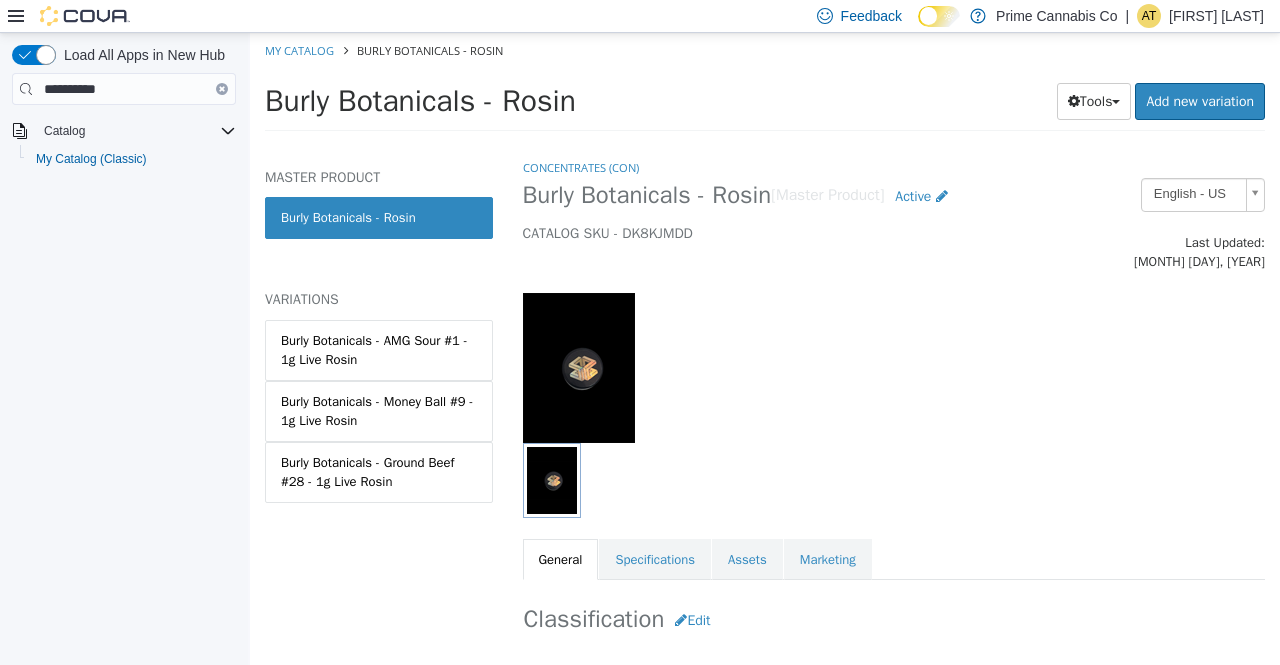 select on "**********" 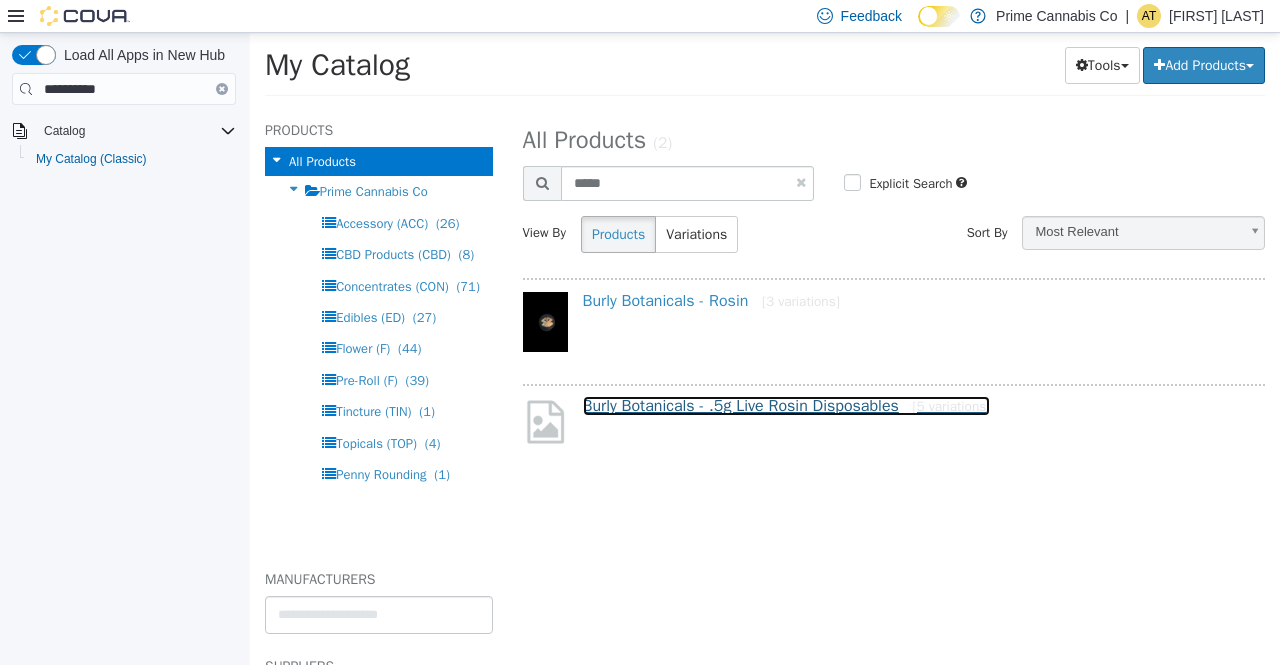 click on "Burly Botanicals - .5g Live Rosin Disposables
[5 variations]" at bounding box center (787, 406) 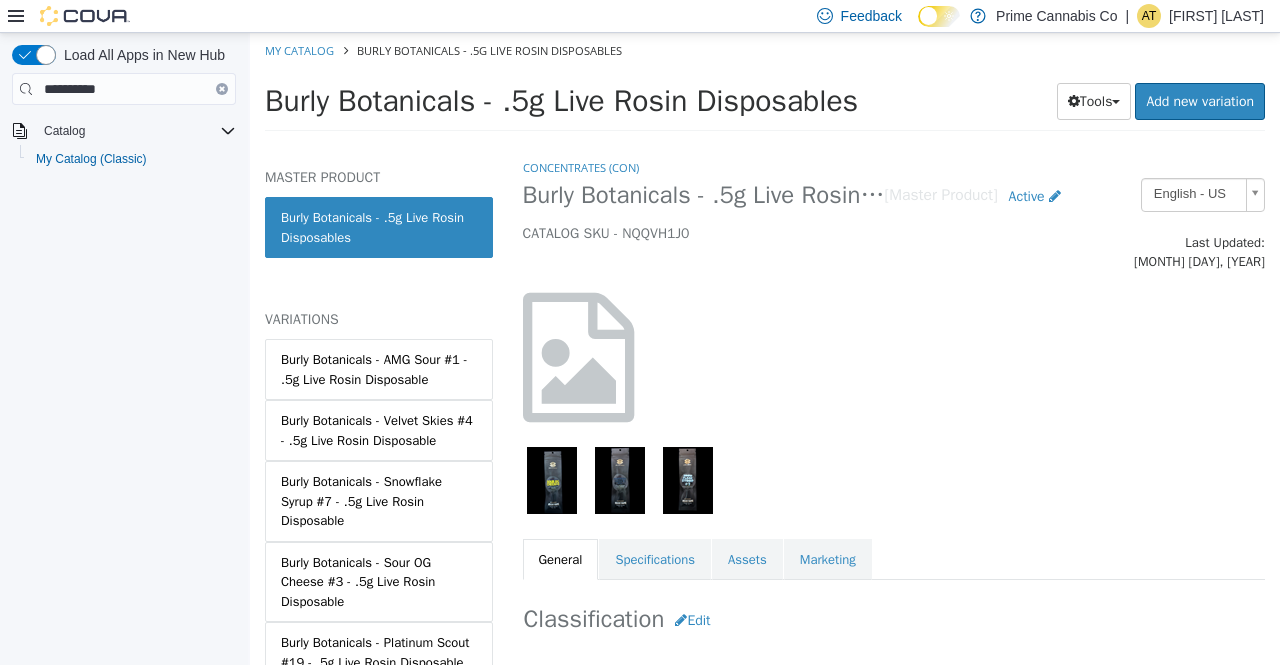 click on "Burly Botanicals - Velvet Skies #4 - .5g Live Rosin Disposable" at bounding box center [379, 430] 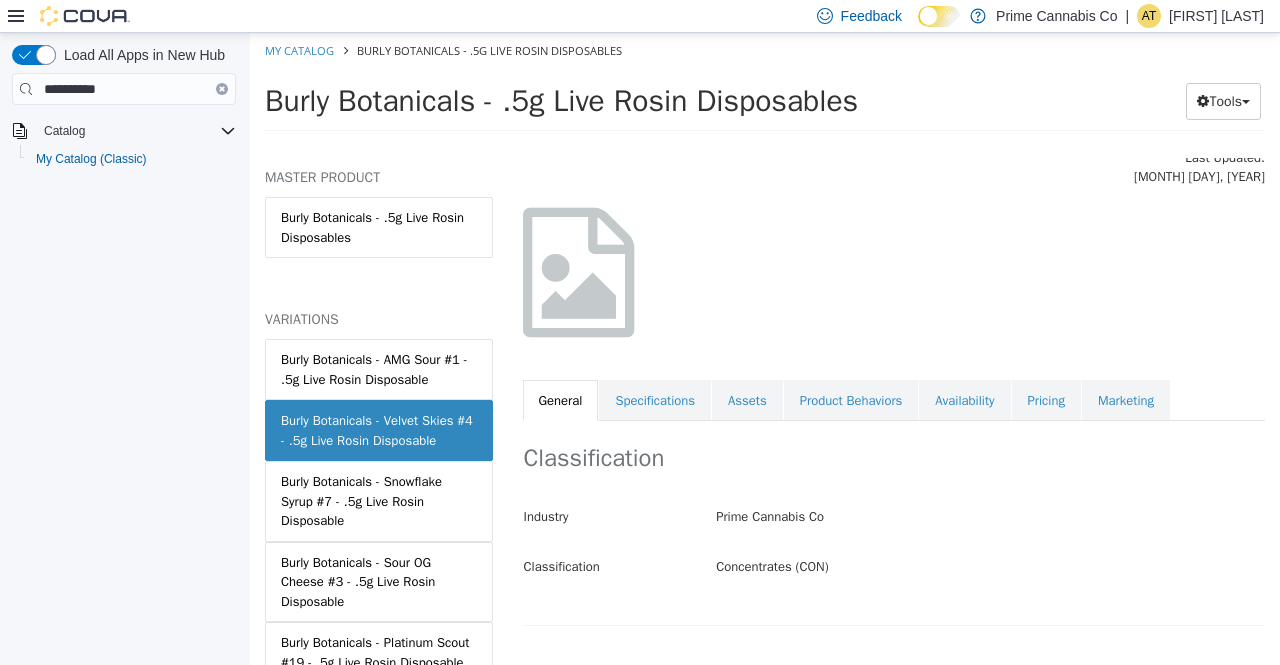 scroll, scrollTop: 79, scrollLeft: 0, axis: vertical 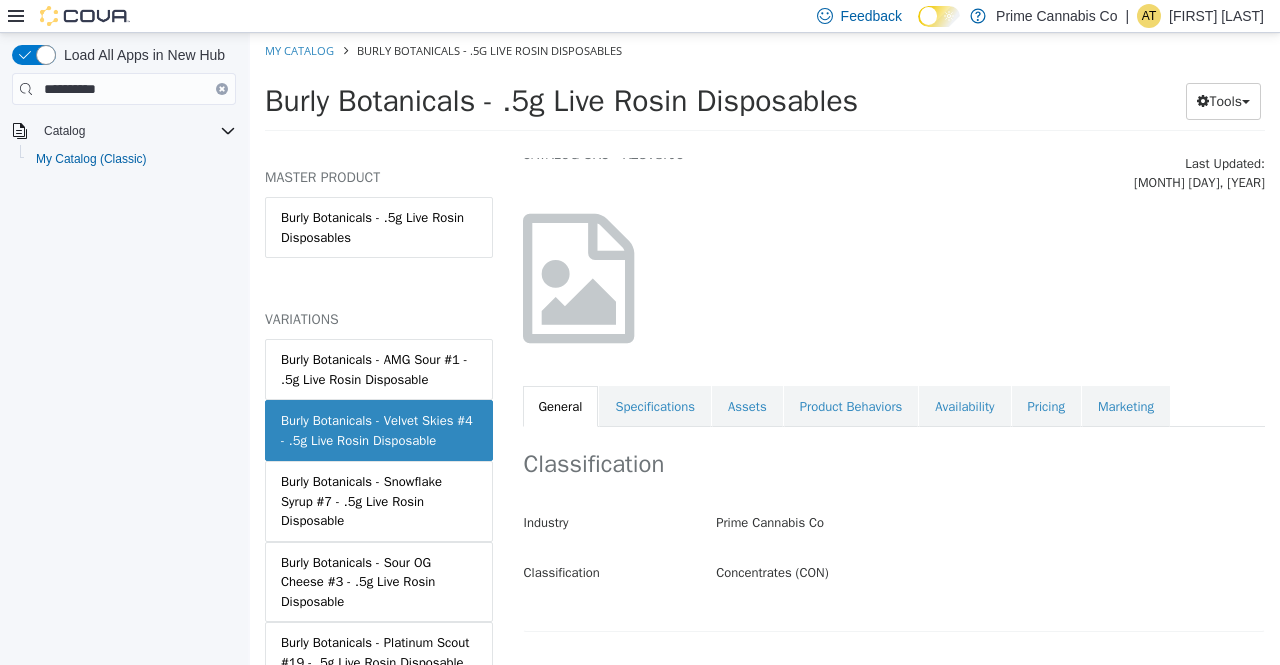 click on "Pricing" at bounding box center (1046, 407) 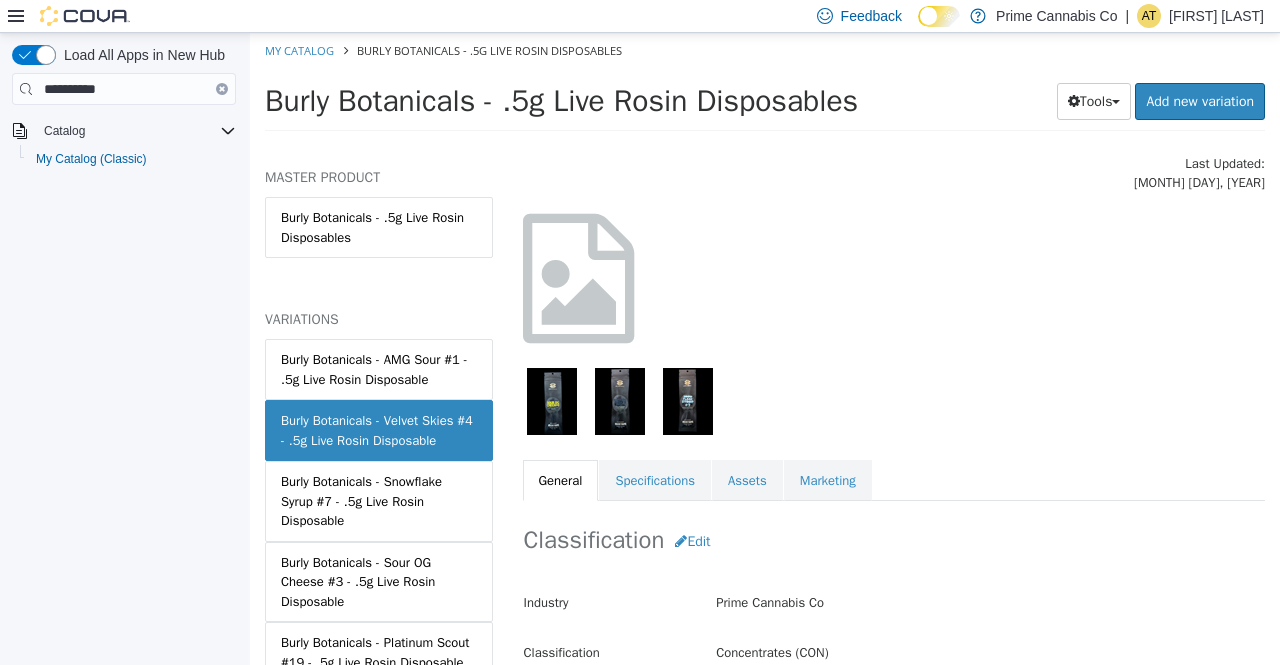 select on "**********" 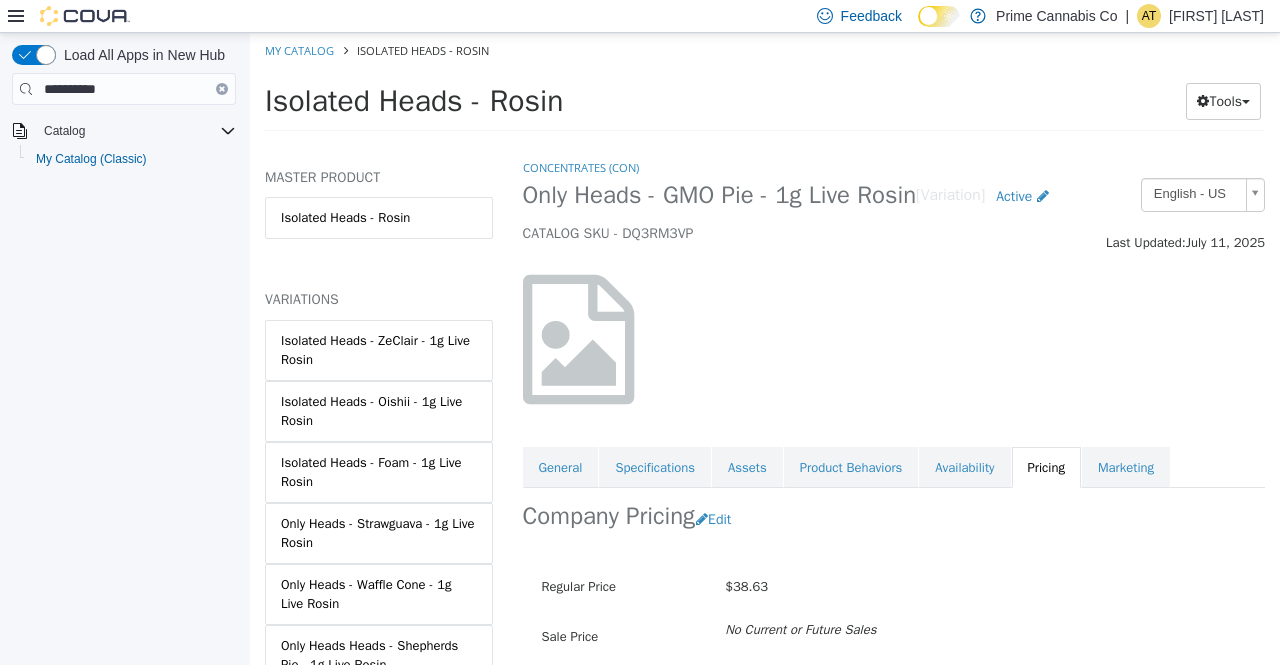 scroll, scrollTop: 385, scrollLeft: 0, axis: vertical 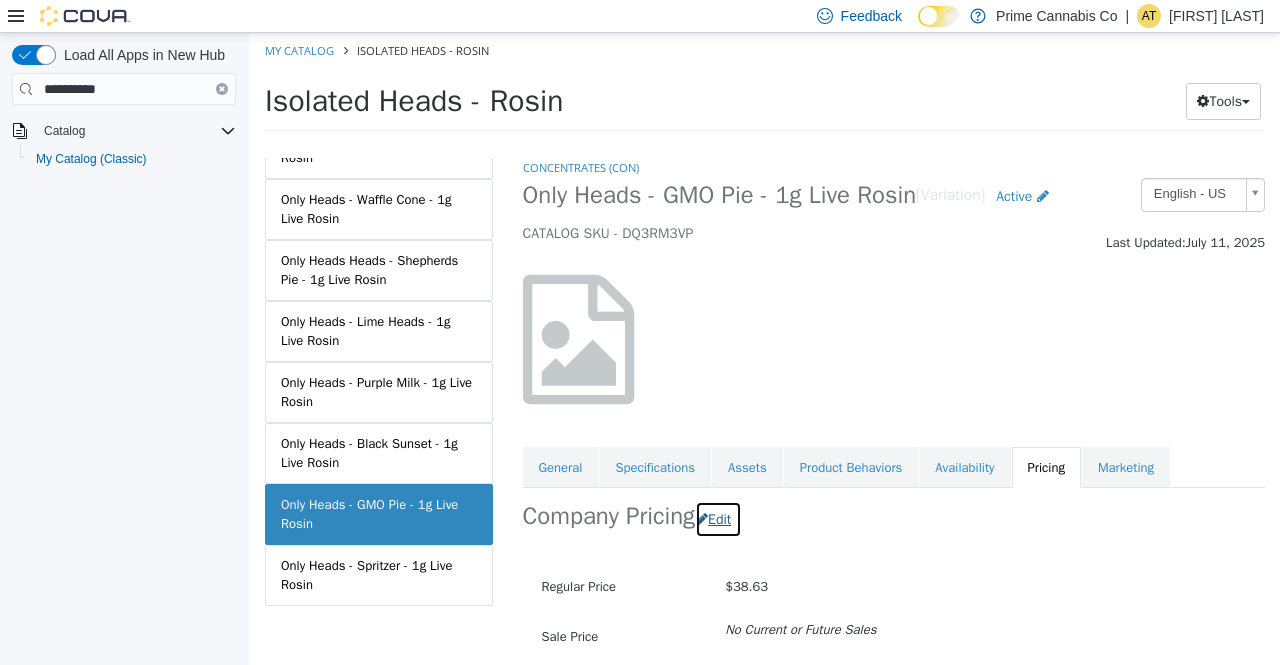 click on "Edit" at bounding box center [718, 519] 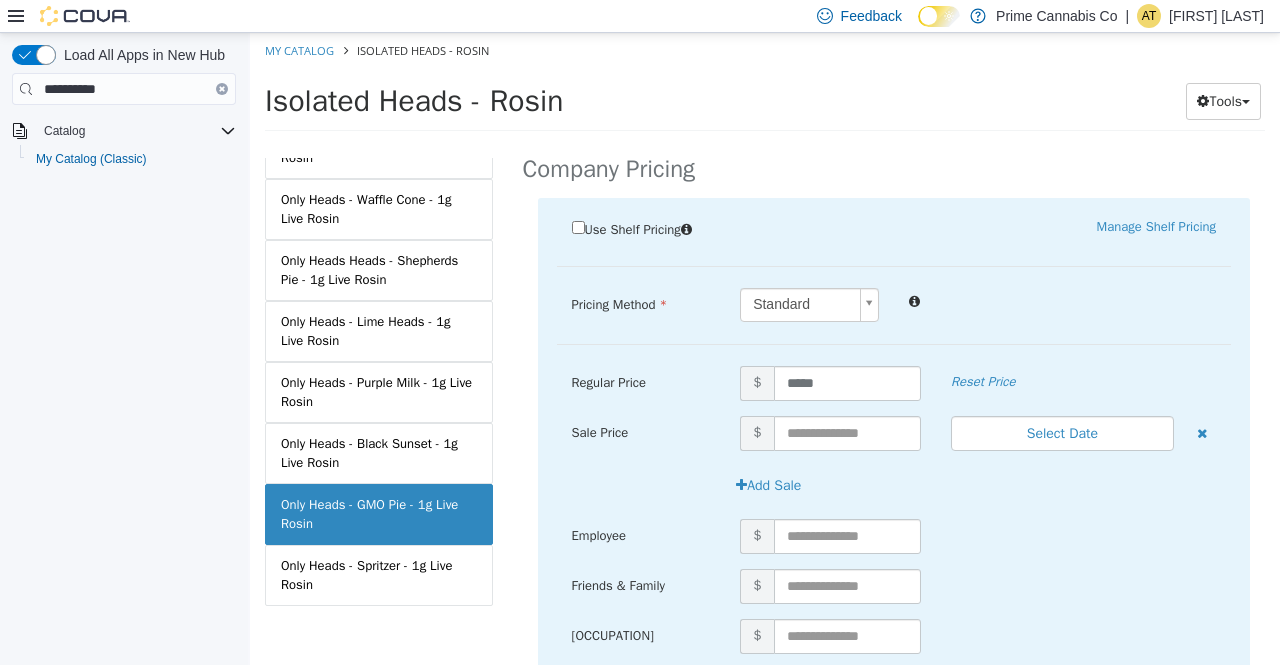 scroll, scrollTop: 348, scrollLeft: 0, axis: vertical 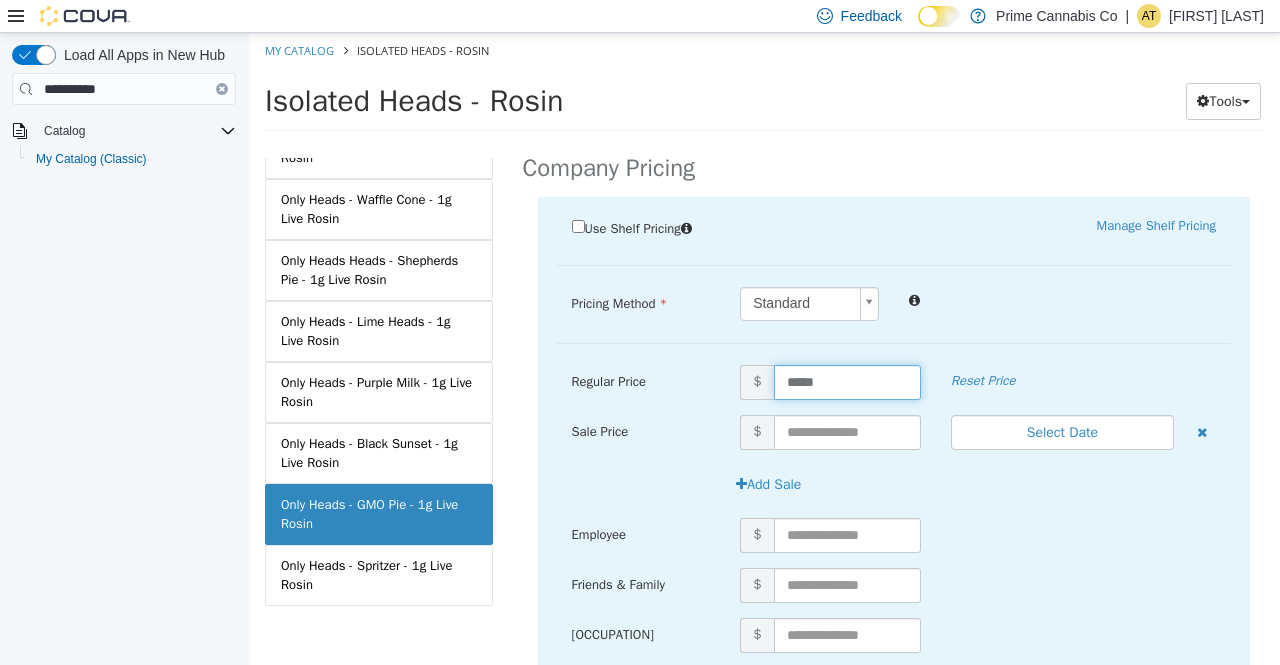 click on "*****" at bounding box center [847, 382] 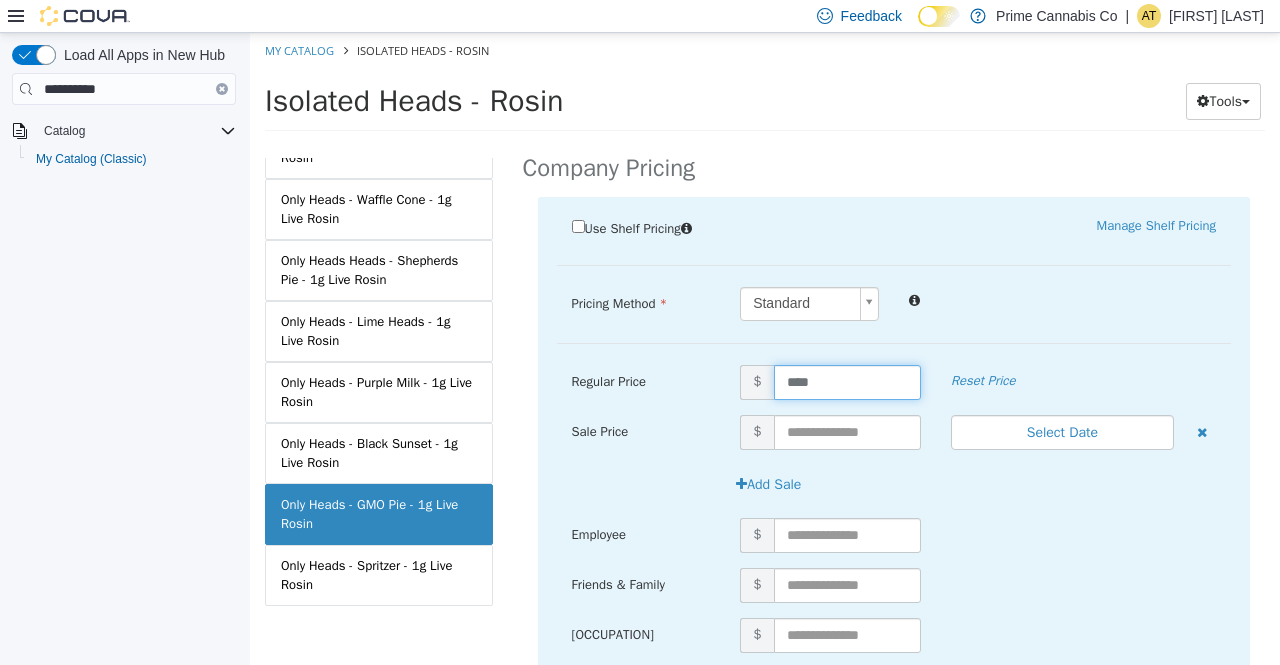 type on "*****" 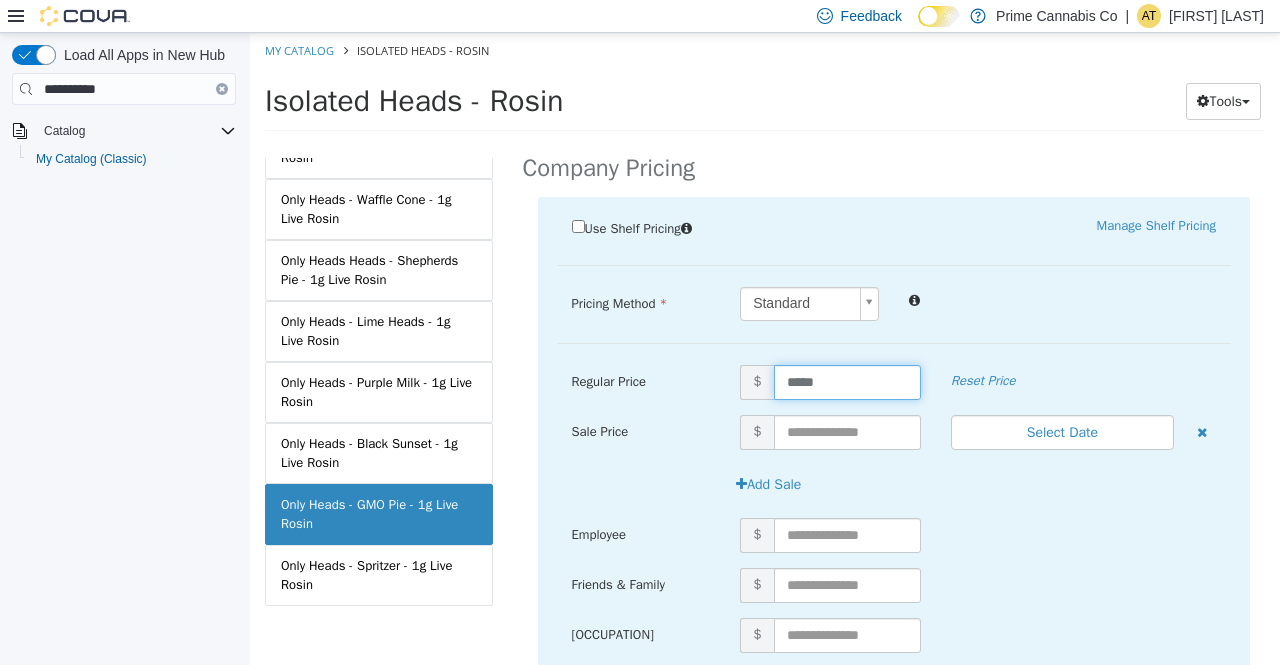 drag, startPoint x: 832, startPoint y: 384, endPoint x: 607, endPoint y: 348, distance: 227.8618 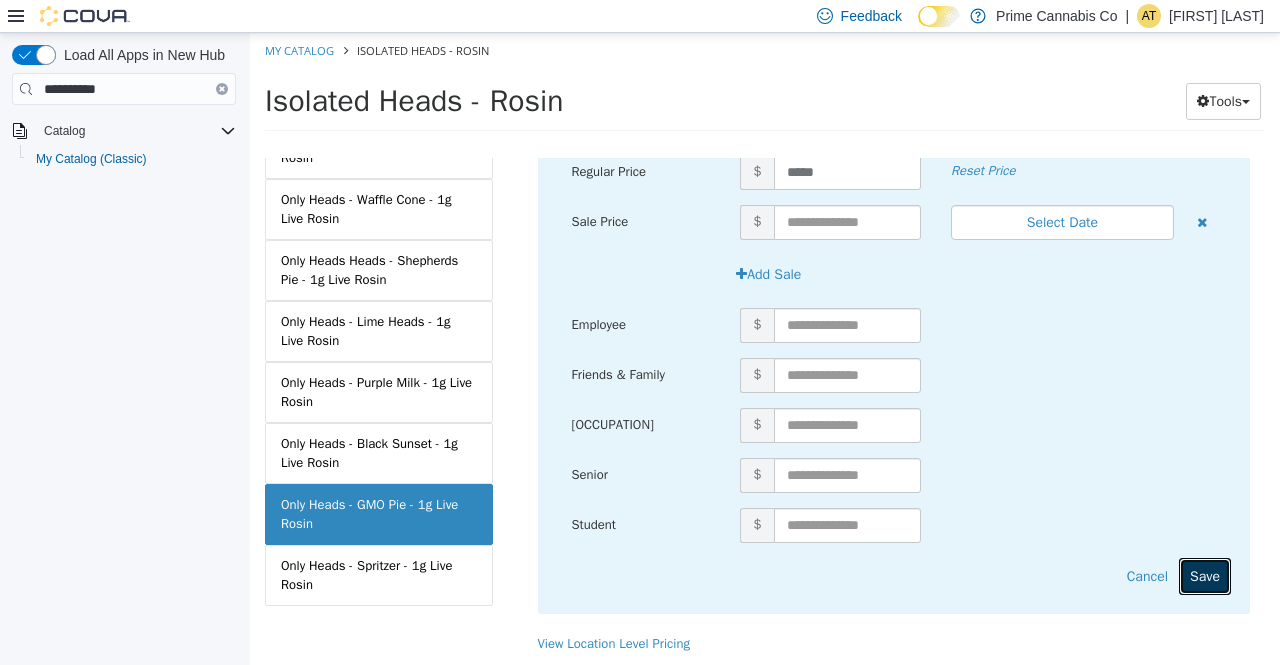 click on "Save" at bounding box center (1205, 576) 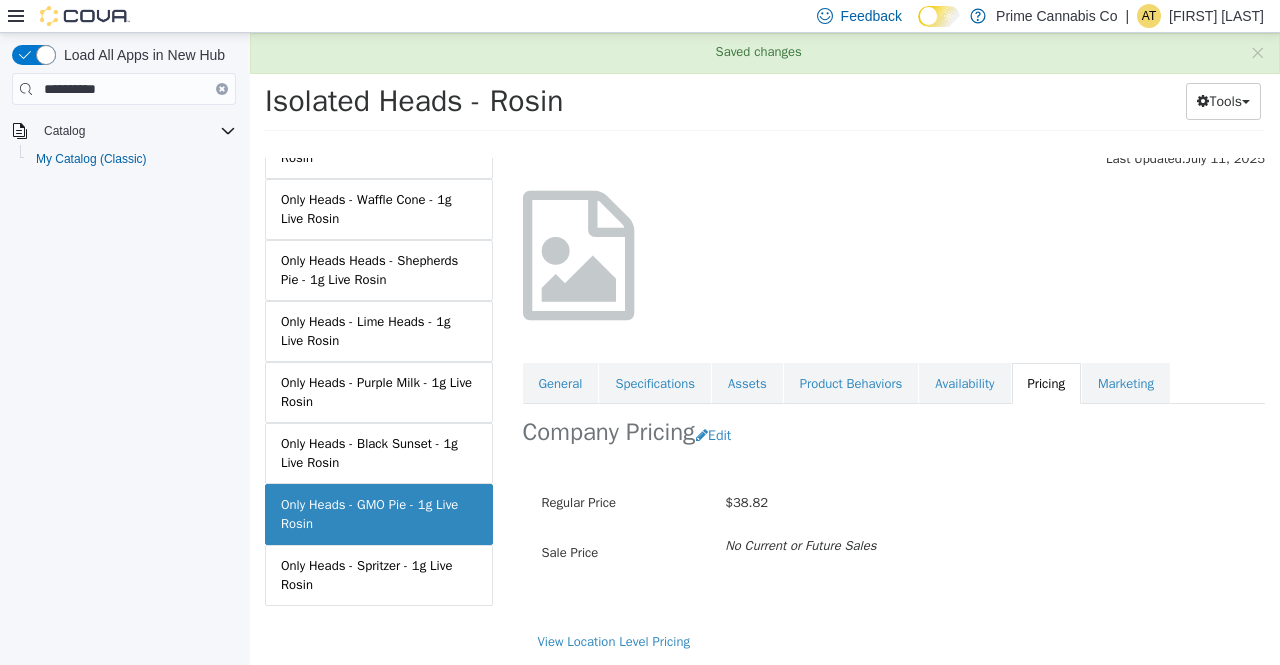 click on "Only Heads - Spritzer - 1g Live Rosin" at bounding box center (379, 575) 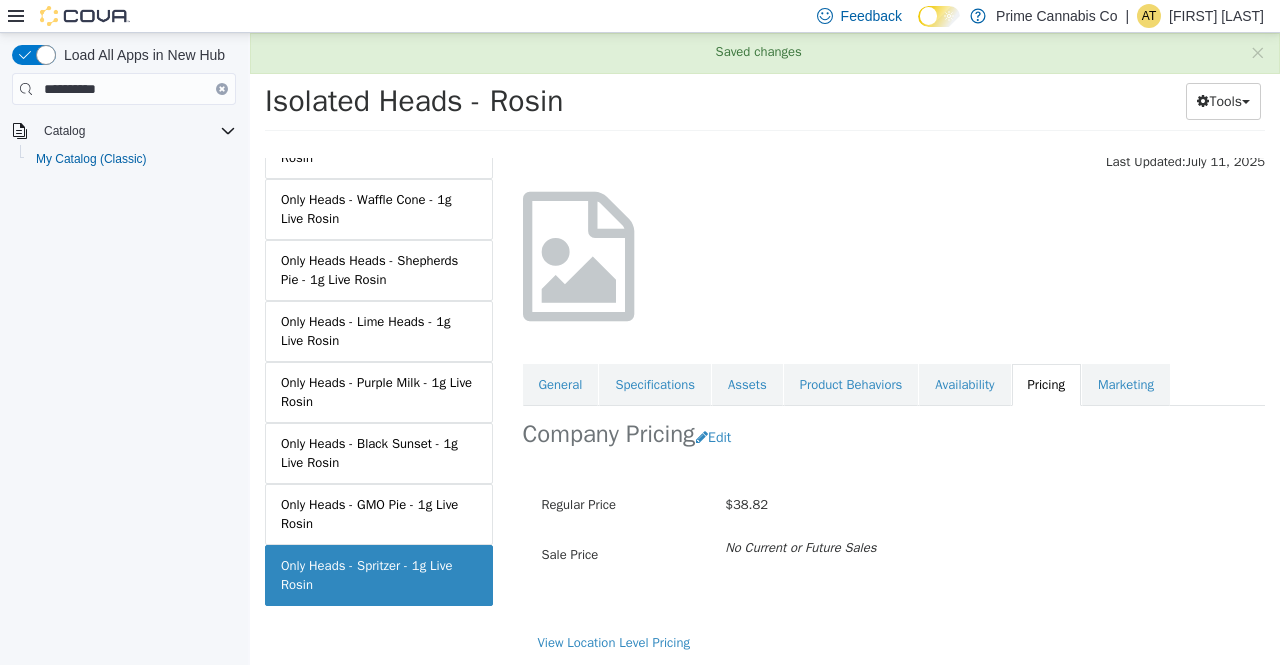 scroll, scrollTop: 0, scrollLeft: 0, axis: both 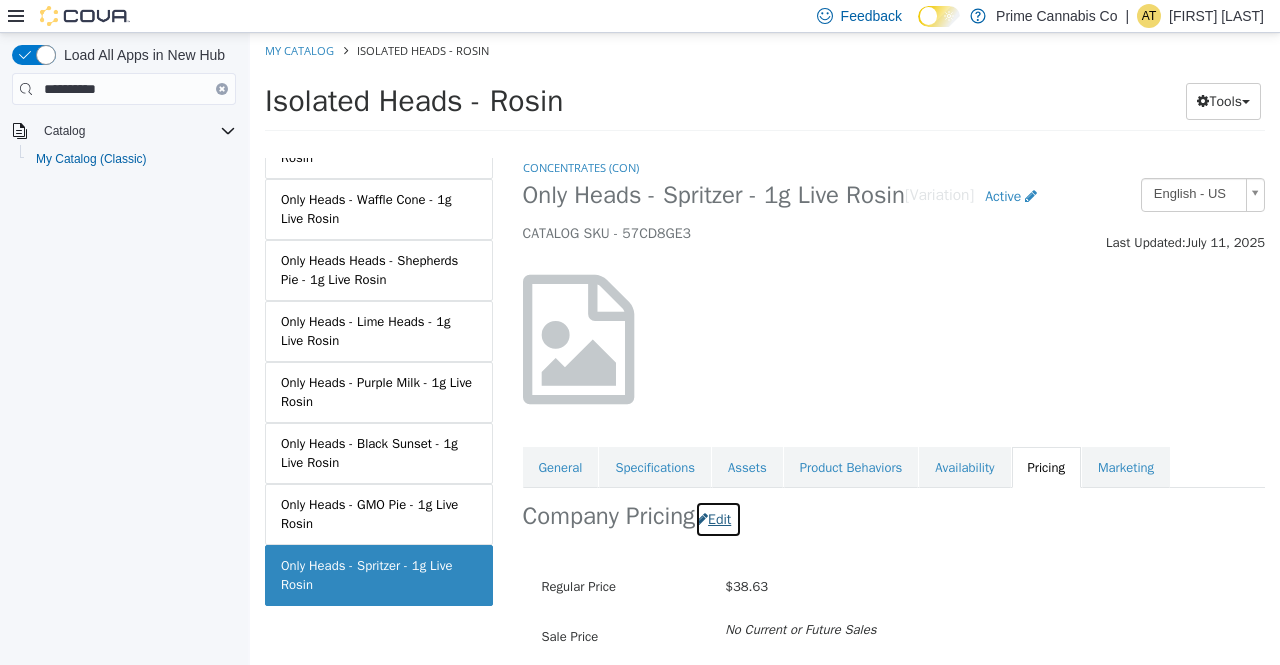 click on "Edit" at bounding box center (718, 519) 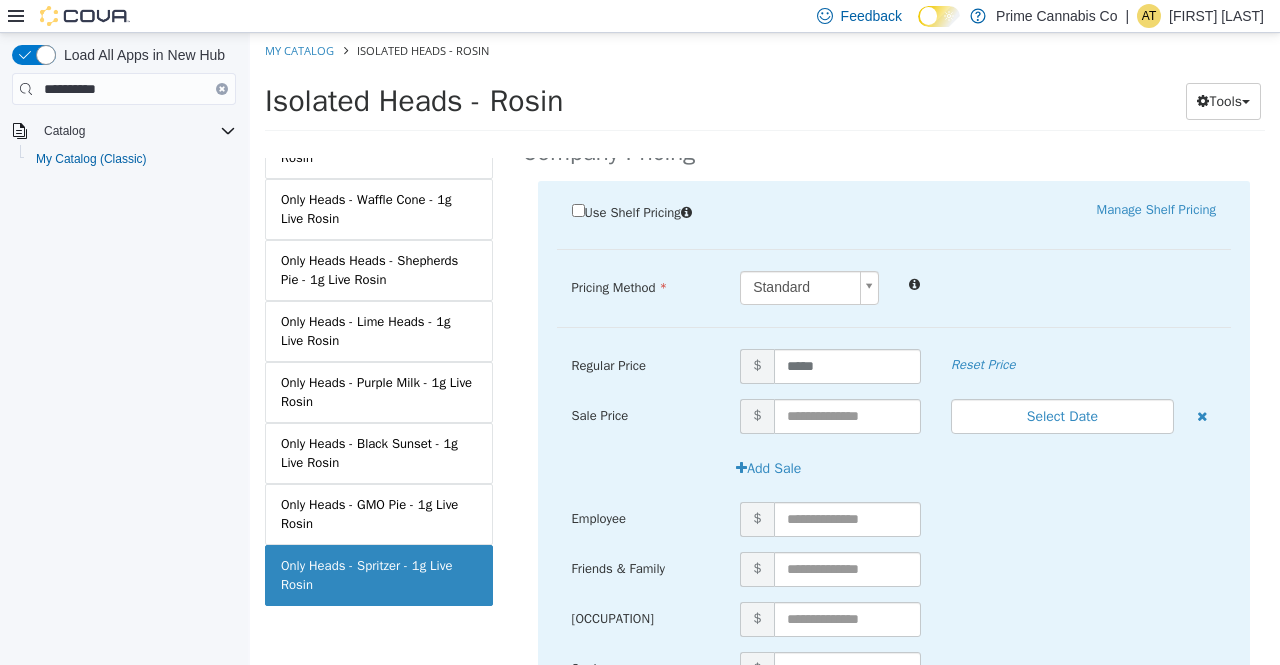 scroll, scrollTop: 396, scrollLeft: 0, axis: vertical 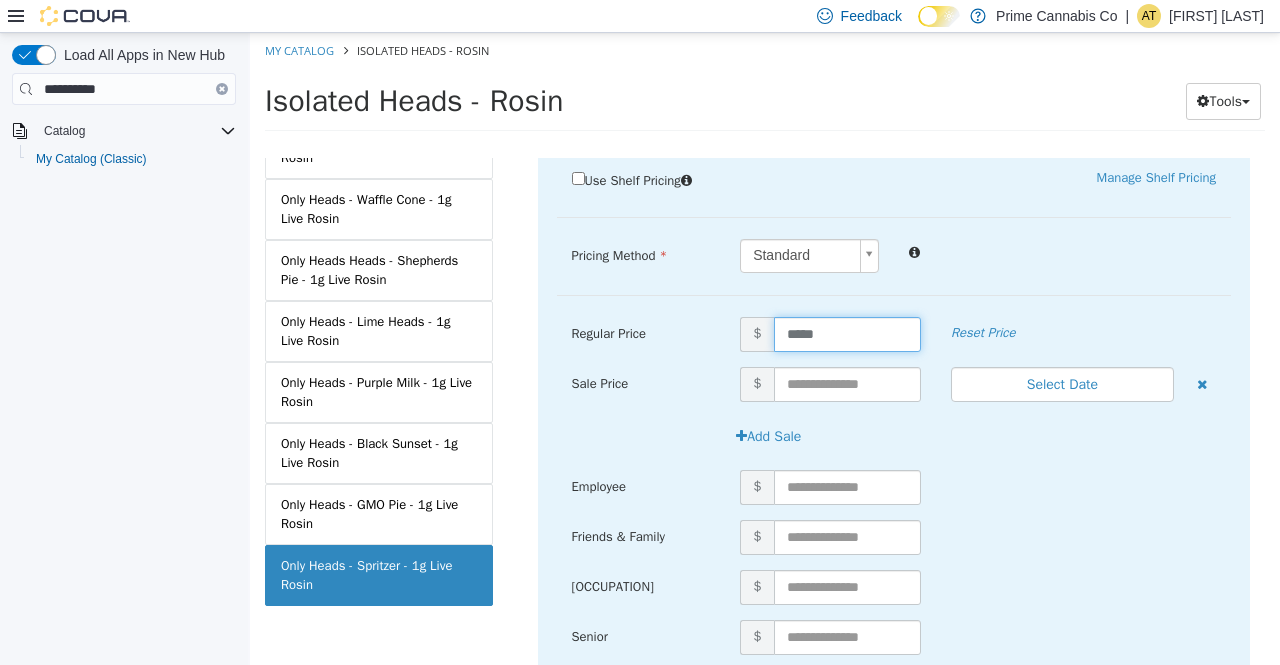 click on "*****" at bounding box center (847, 334) 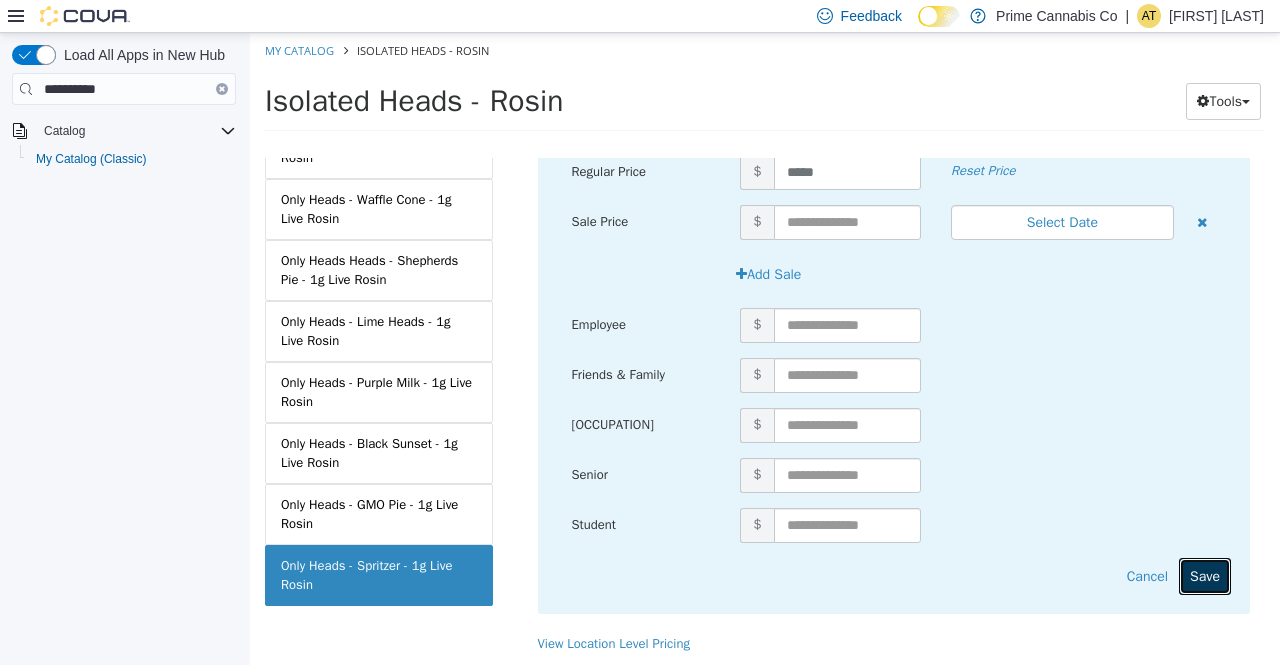 click on "Save" at bounding box center (1205, 576) 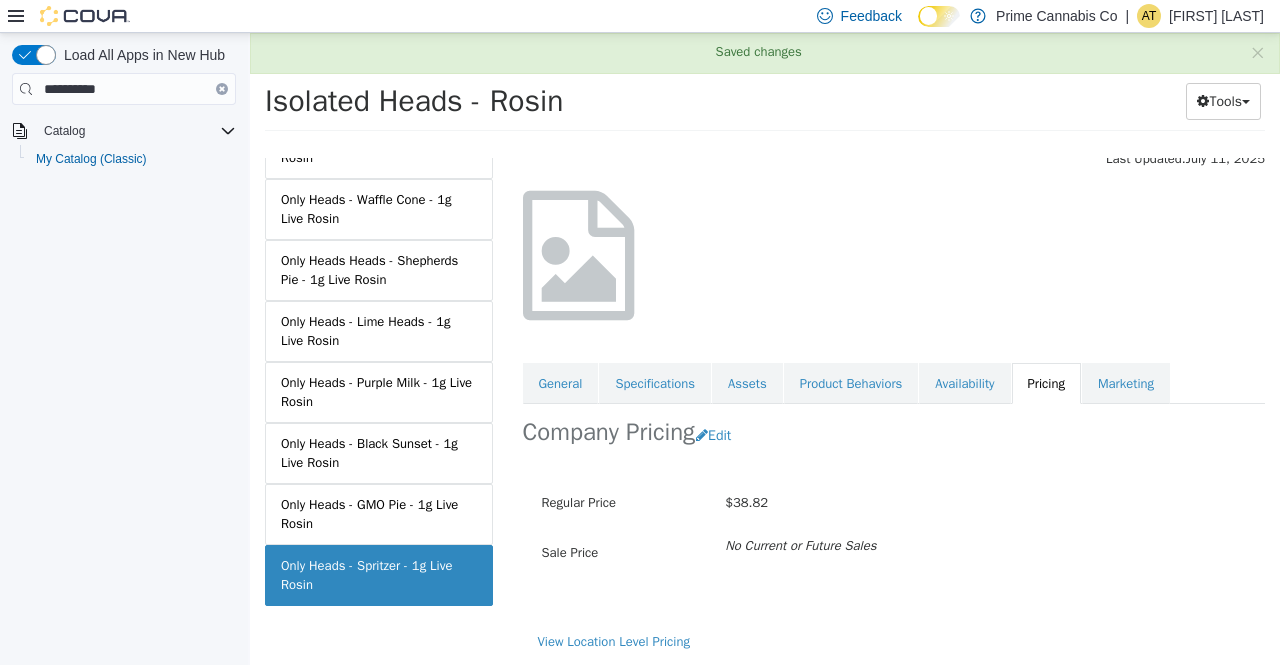 click on "Only Heads - Black Sunset - 1g Live Rosin" at bounding box center (379, 453) 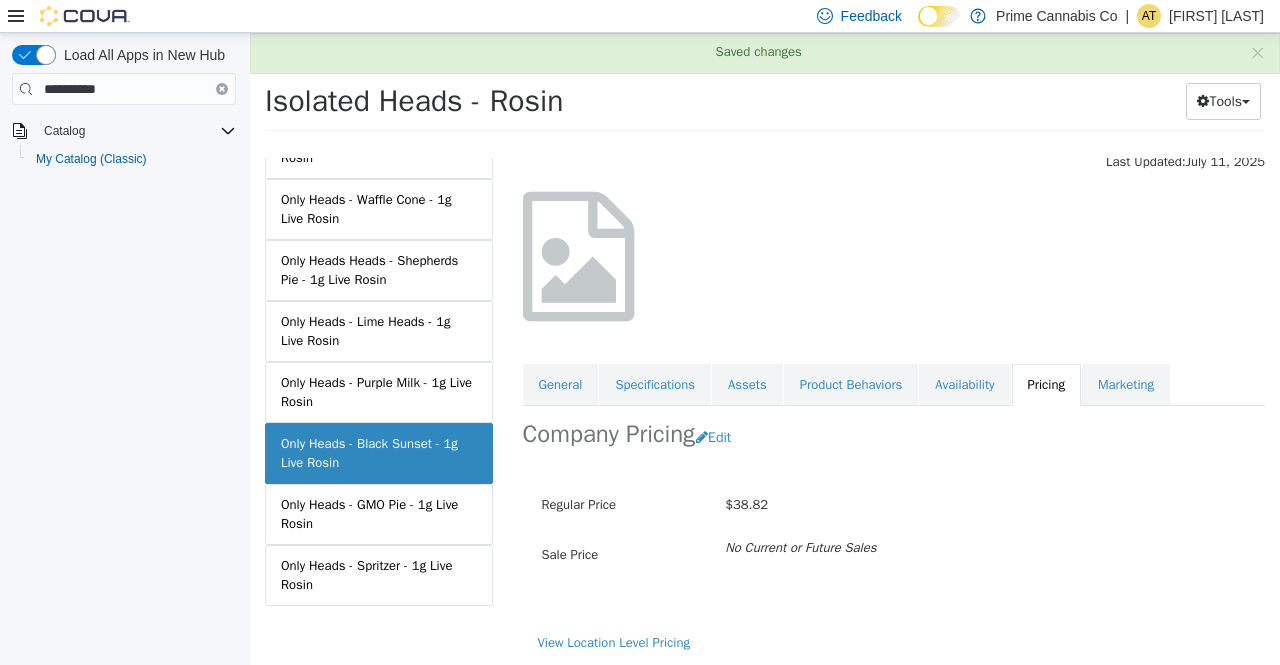 scroll, scrollTop: 0, scrollLeft: 0, axis: both 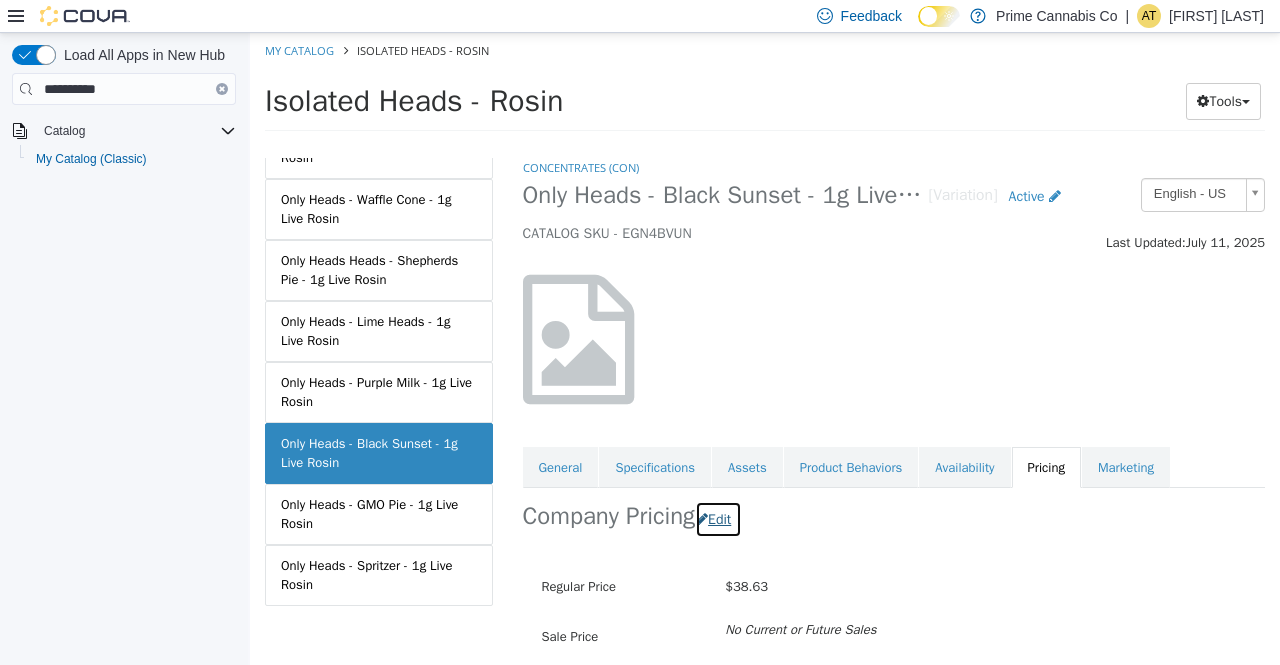 click on "Edit" at bounding box center [718, 519] 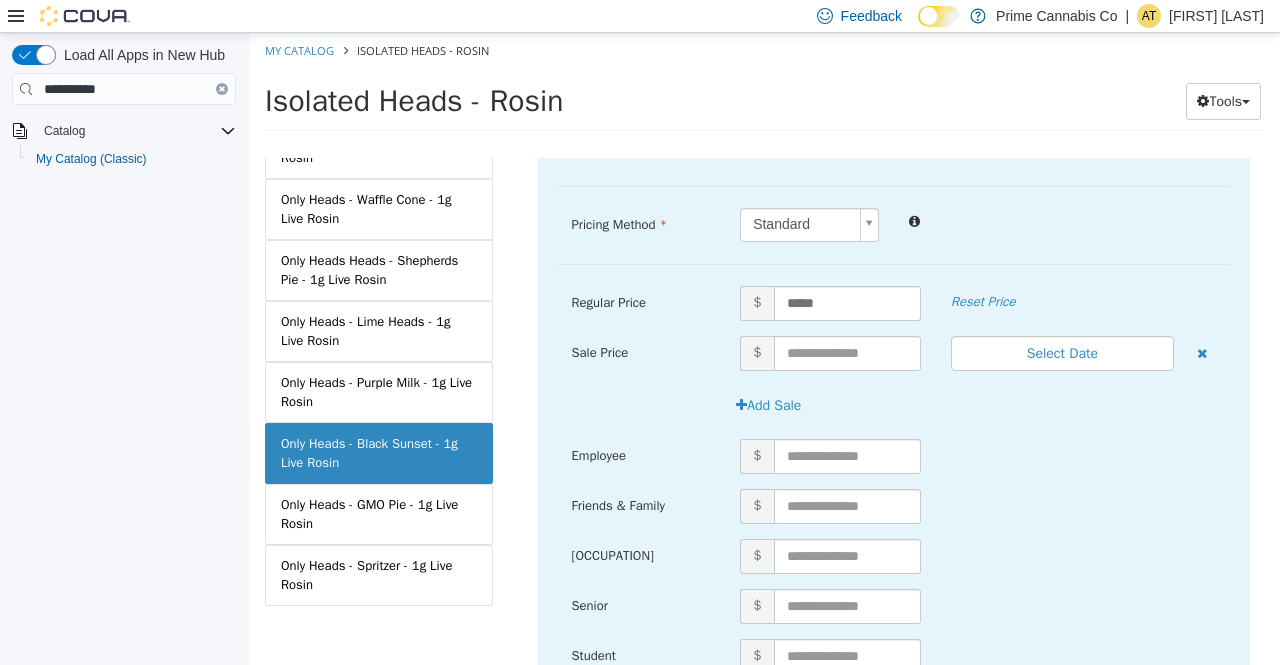 scroll, scrollTop: 428, scrollLeft: 0, axis: vertical 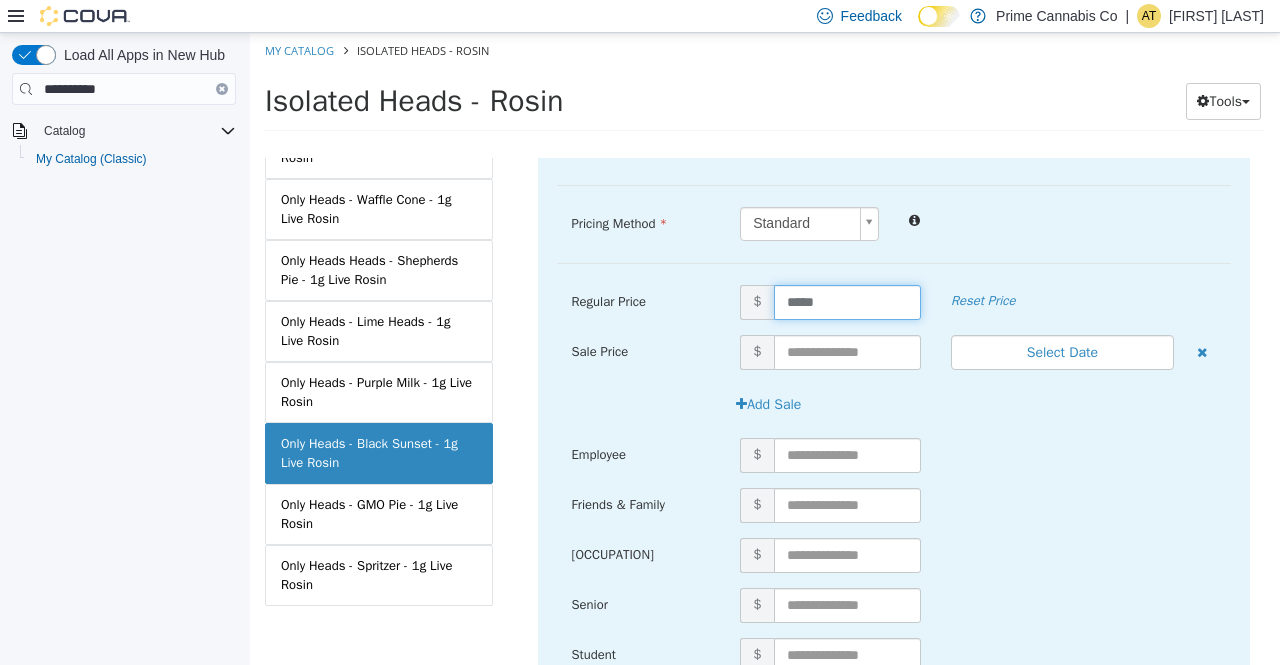 drag, startPoint x: 840, startPoint y: 304, endPoint x: 540, endPoint y: 270, distance: 301.92053 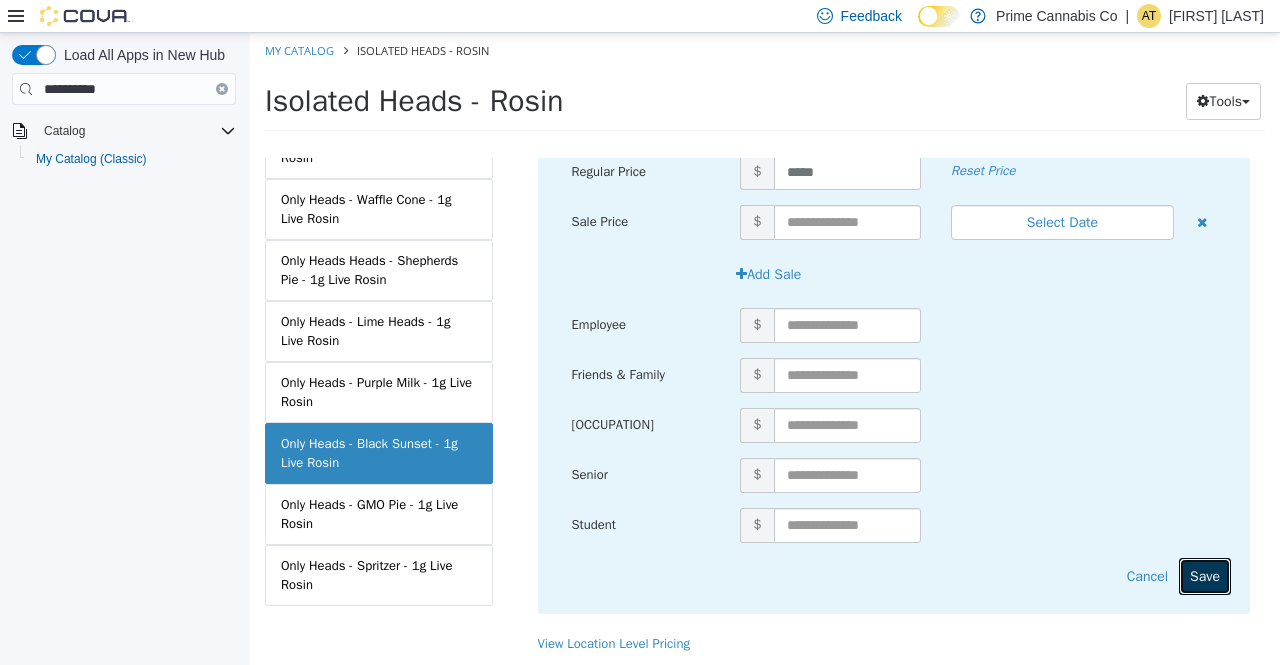 click on "Save" at bounding box center (1205, 576) 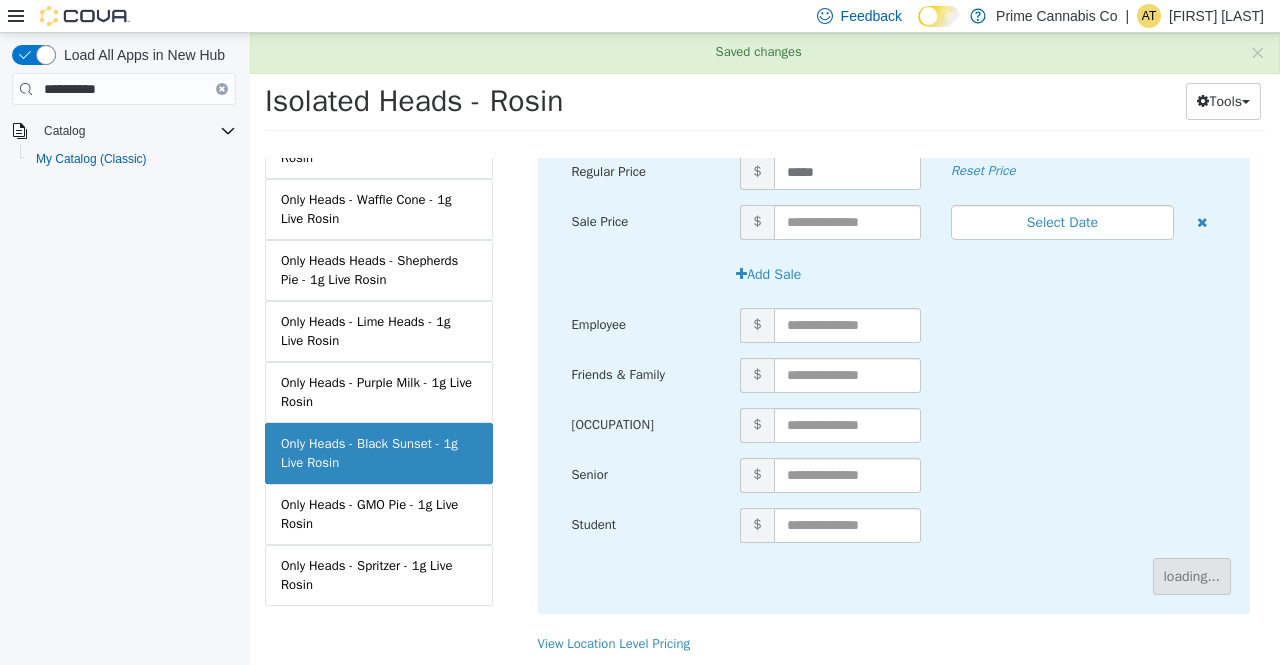 scroll, scrollTop: 84, scrollLeft: 0, axis: vertical 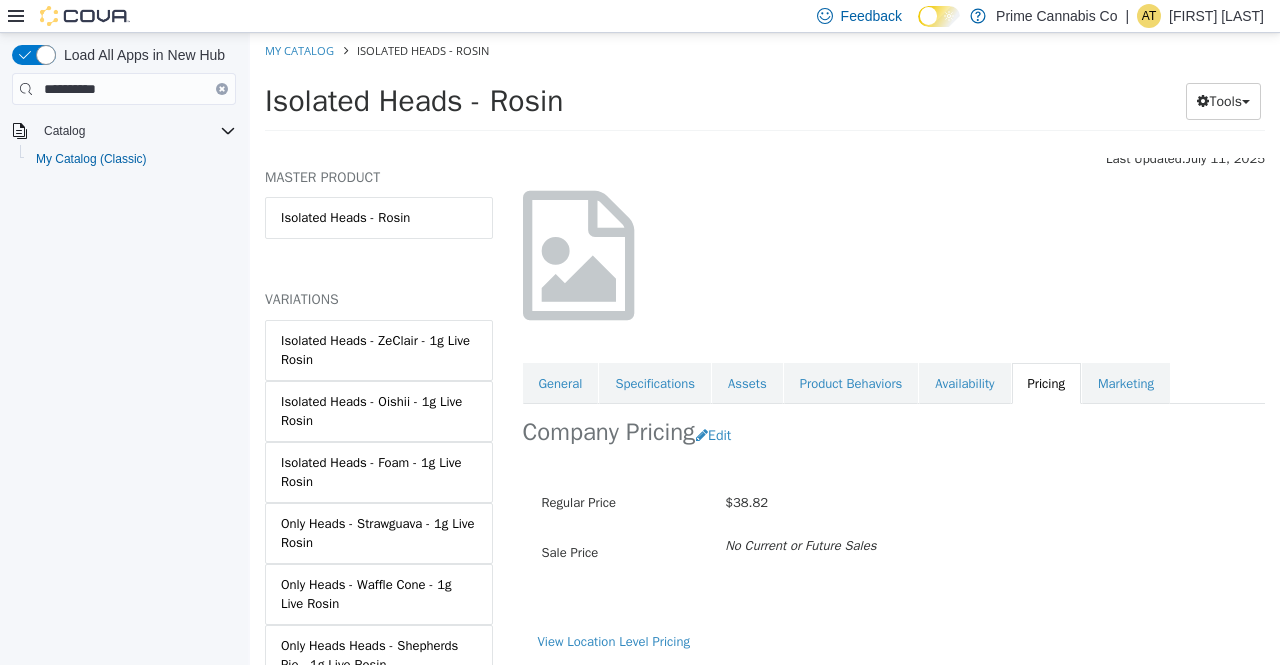 click on "Feedback Dark Mode Prime Cannabis Co | AT [LAST]" at bounding box center [640, 16] 